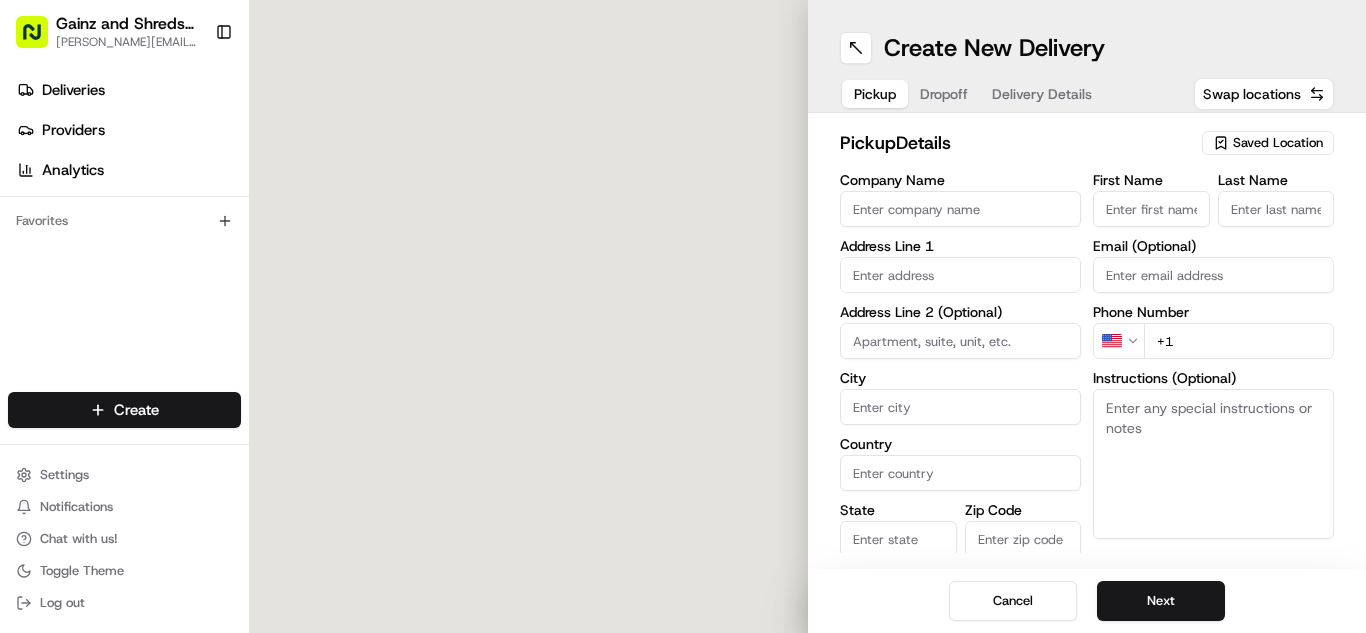 scroll, scrollTop: 0, scrollLeft: 0, axis: both 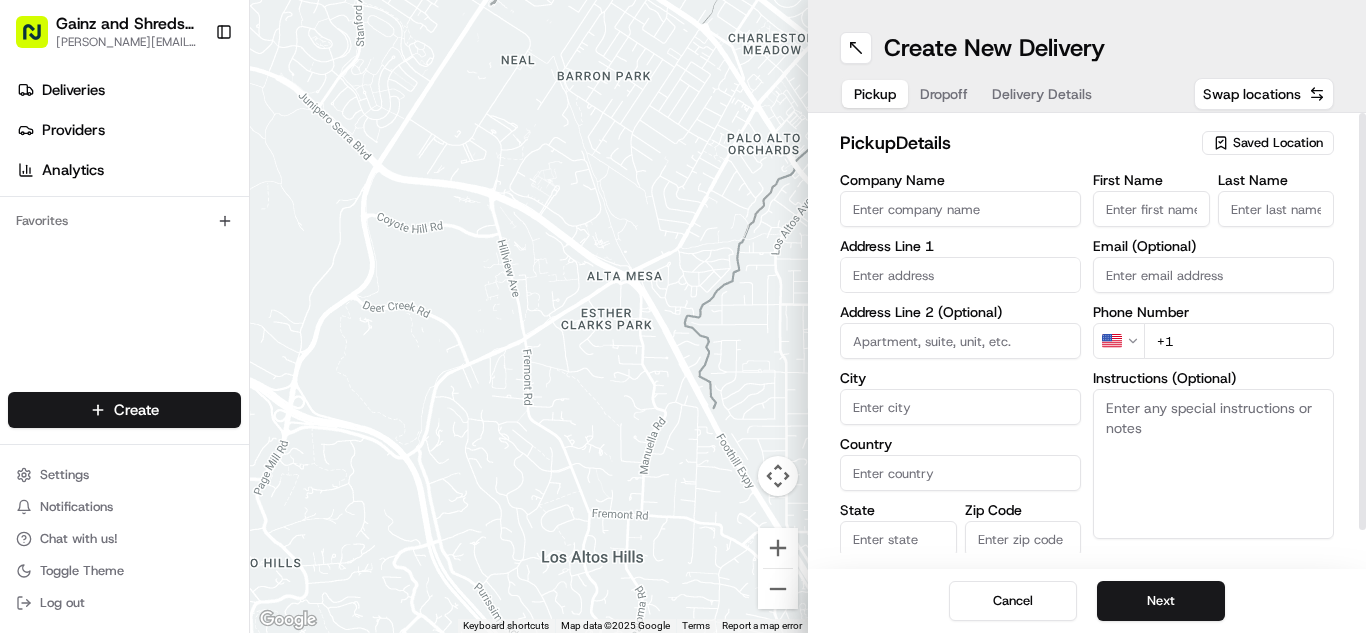 click on "pickup  Details Saved Location Company Name Address Line 1 Address Line 2 (Optional) City Country State Zip Code Save this Location First Name Last Name Email (Optional) Phone Number US +1 Instructions (Optional) Advanced" at bounding box center (1087, 341) 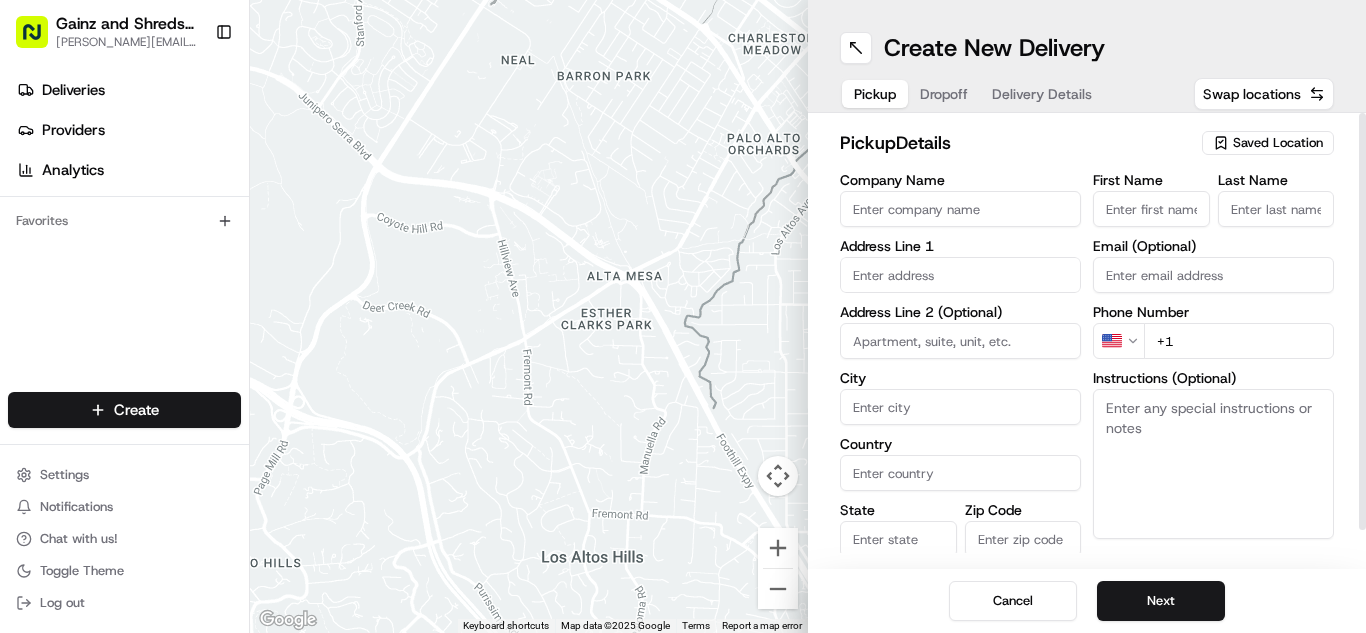 click 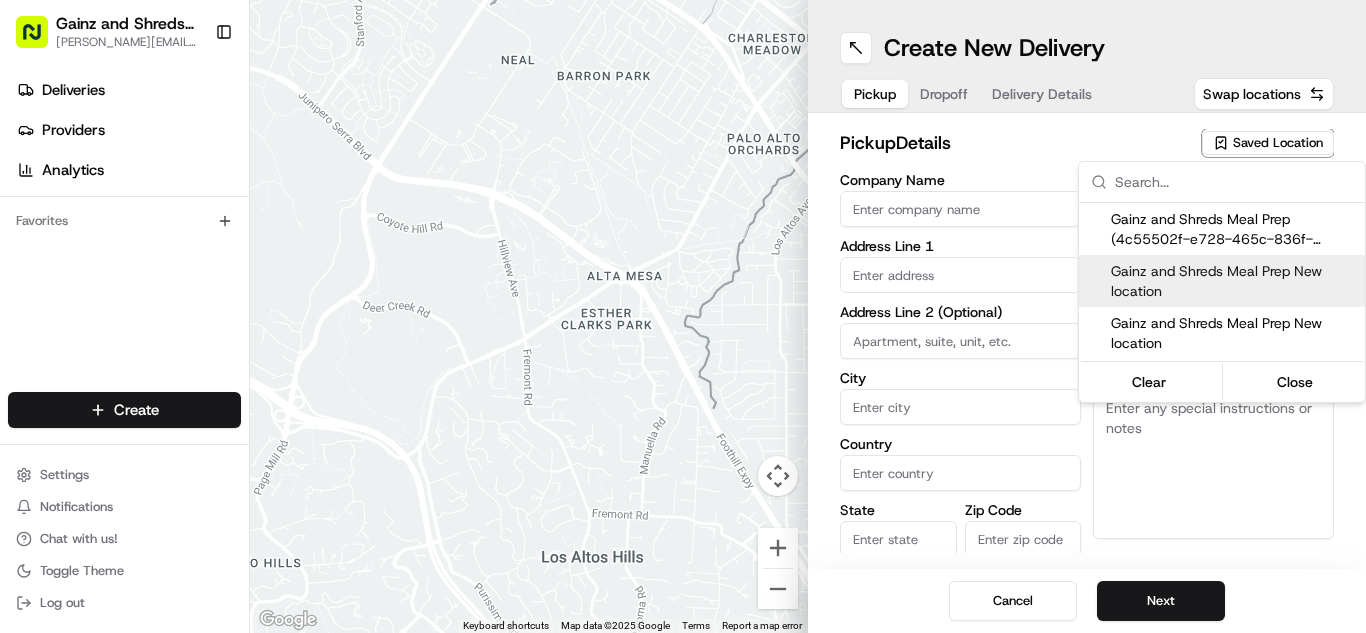 click on "Gainz and Shreds Meal Prep New location" at bounding box center [1234, 281] 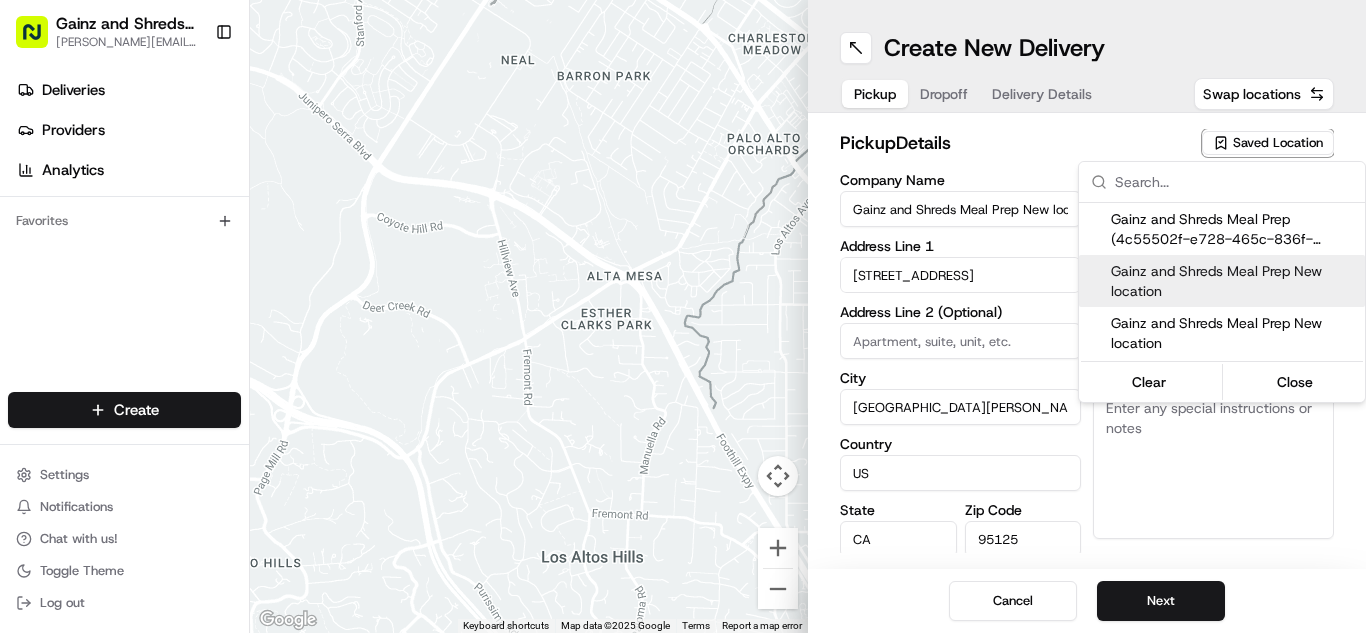 type on "[PERSON_NAME]" 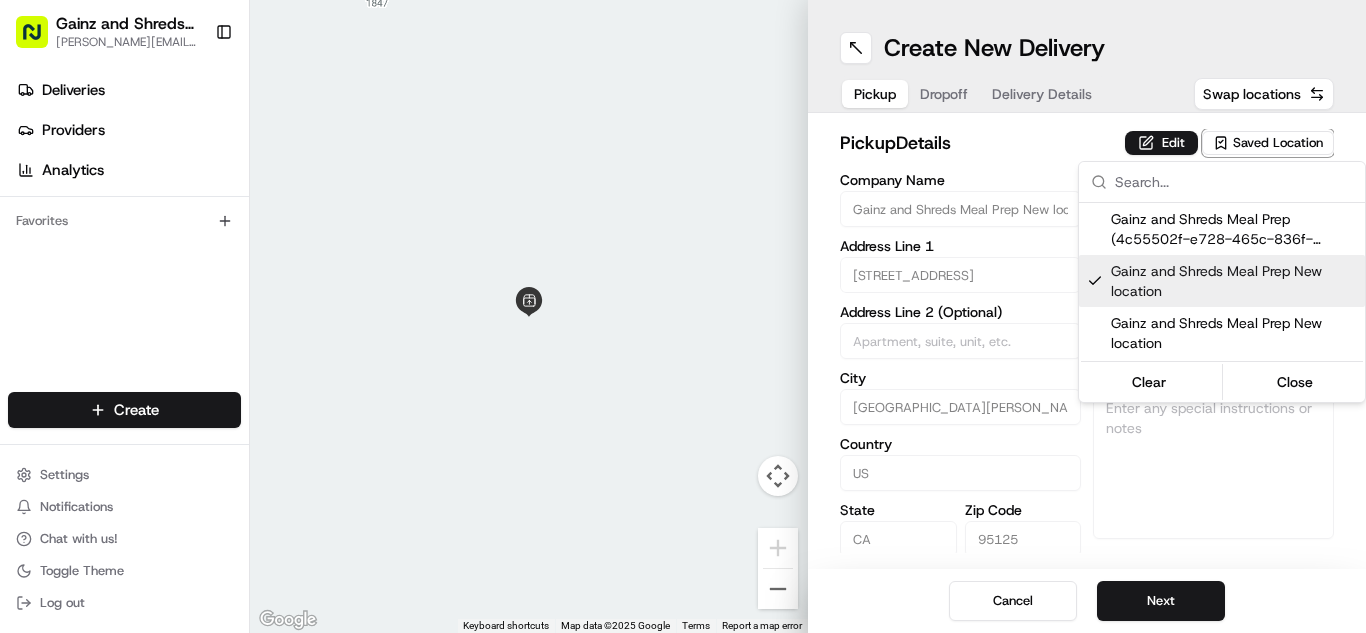 click on "Gainz and Shreds Meal Prep [PERSON_NAME][EMAIL_ADDRESS][DOMAIN_NAME] Toggle Sidebar Deliveries Providers Analytics Favorites Main Menu Members & Organization Organization Users Roles Preferences Customization Tracking Orchestration Automations Dispatch Strategy Locations Pickup Locations Dropoff Locations Billing Billing Refund Requests Integrations Notification Triggers Webhooks API Keys Apps Request Logs Create Settings Notifications Chat with us! Toggle Theme Log out ← Move left → Move right ↑ Move up ↓ Move down + Zoom in - Zoom out Home Jump left by 75% End Jump right by 75% Page Up Jump up by 75% Page Down Jump down by 75% Keyboard shortcuts Map Data Map data ©2025 Google Map data ©2025 Google 2 m  Click to toggle between metric and imperial units Terms Report a map error Create New Delivery Pickup Dropoff Delivery Details Swap locations pickup  Details  Edit Saved Location Company Name Gainz and Shreds Meal Prep New location Address Line 1 [STREET_ADDRESS][PERSON_NAME]" at bounding box center (683, 316) 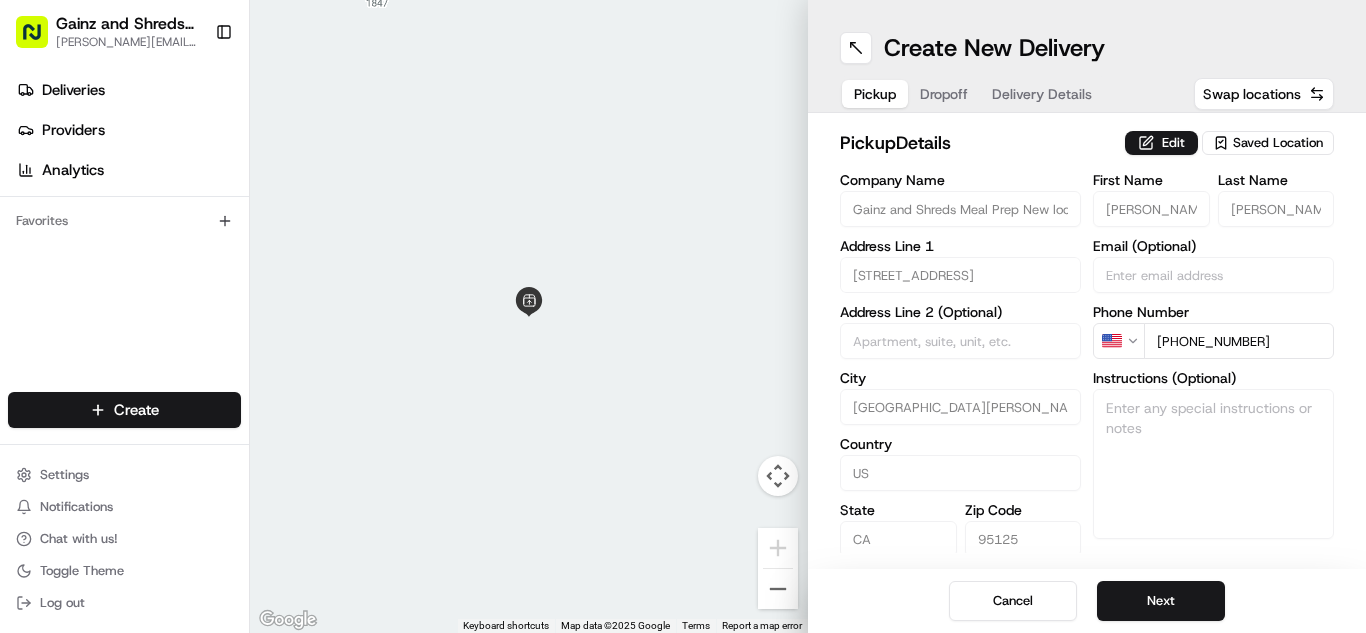 click on "Next" at bounding box center (1161, 601) 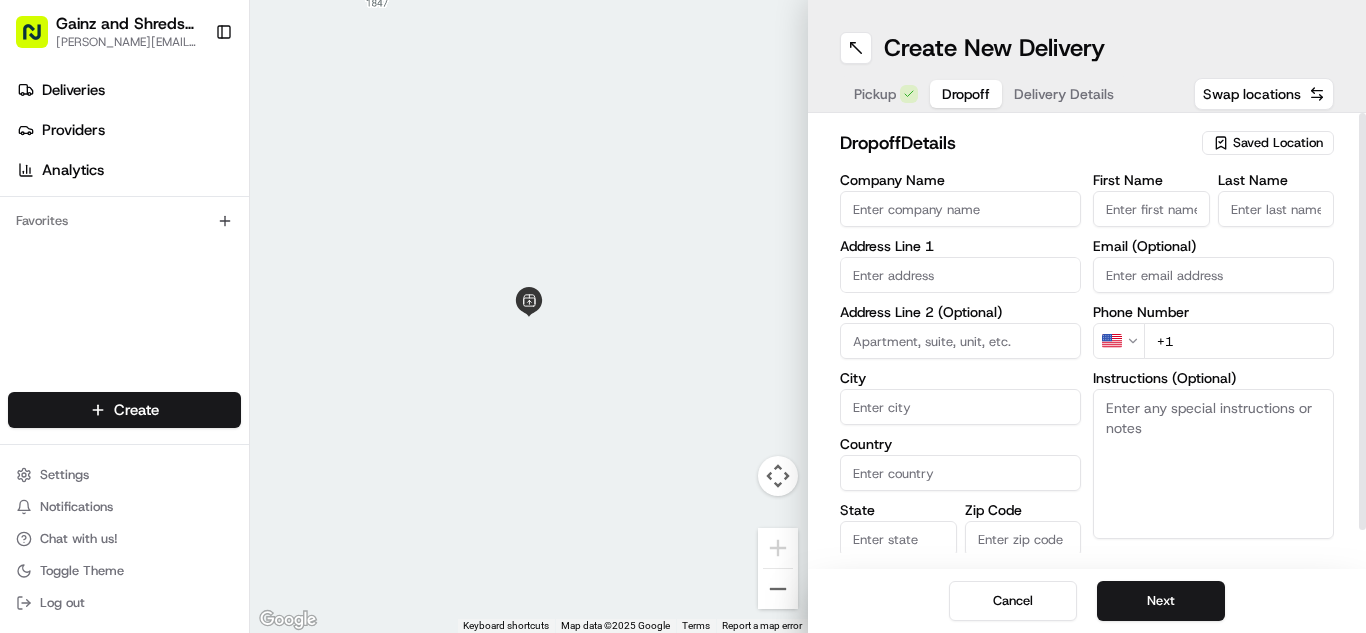 click on "Saved Location" at bounding box center [1278, 143] 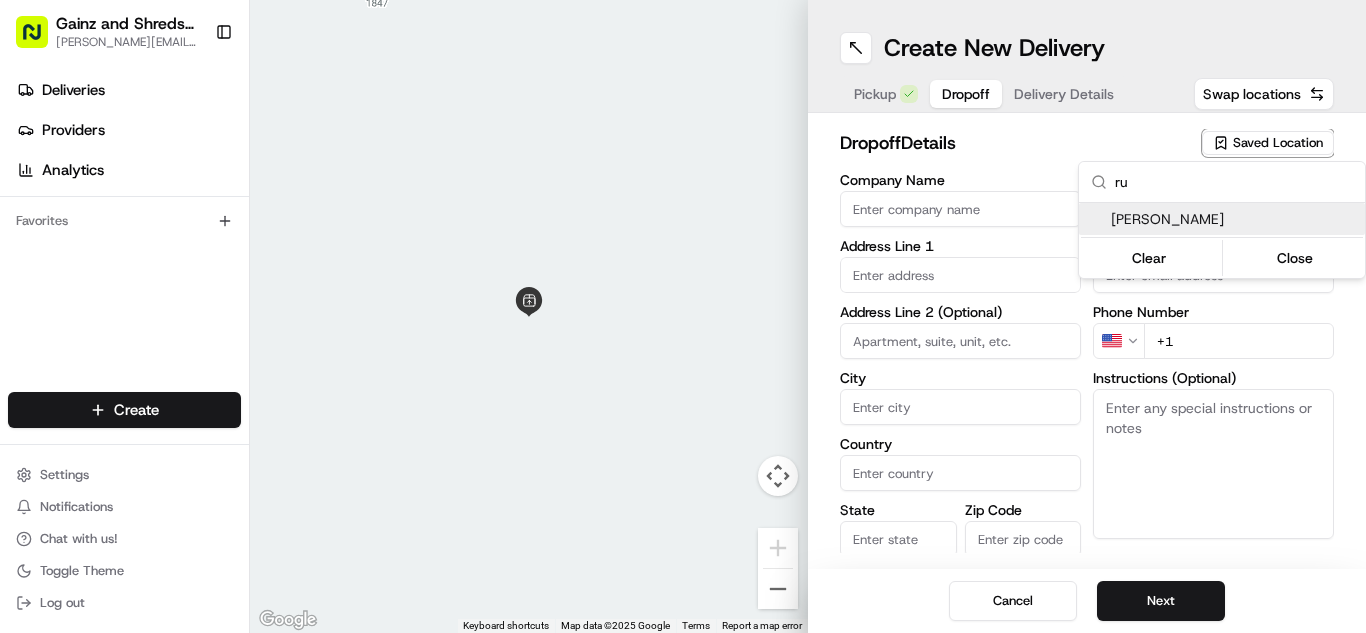 type on "ru" 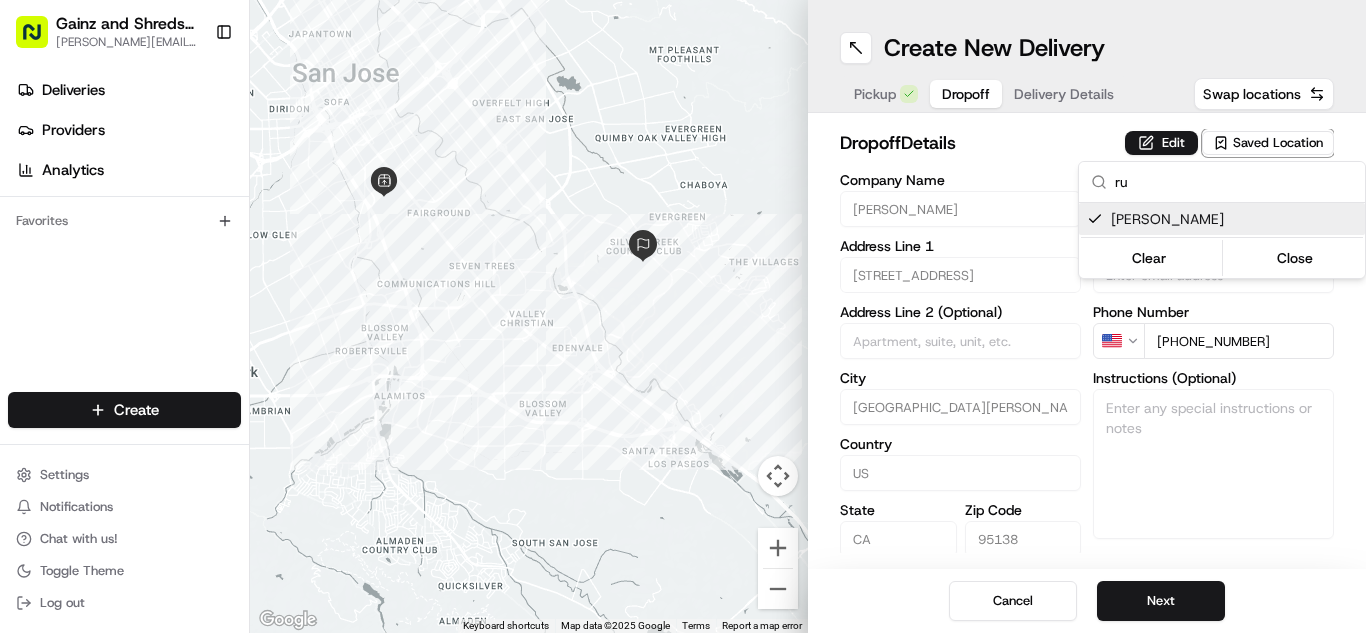 click on "Gainz and Shreds Meal Prep [PERSON_NAME][EMAIL_ADDRESS][DOMAIN_NAME] Toggle Sidebar Deliveries Providers Analytics Favorites Main Menu Members & Organization Organization Users Roles Preferences Customization Tracking Orchestration Automations Dispatch Strategy Locations Pickup Locations Dropoff Locations Billing Billing Refund Requests Integrations Notification Triggers Webhooks API Keys Apps Request Logs Create Settings Notifications Chat with us! Toggle Theme Log out ← Move left → Move right ↑ Move up ↓ Move down + Zoom in - Zoom out Home Jump left by 75% End Jump right by 75% Page Up Jump up by 75% Page Down Jump down by 75% Keyboard shortcuts Map Data Map data ©2025 Google Map data ©2025 Google 2 km  Click to toggle between metric and imperial units Terms Report a map error Create New Delivery Pickup Dropoff Delivery Details Swap locations dropoff  Details  Edit Saved Location Company Name [PERSON_NAME] Address Line [GEOGRAPHIC_DATA][STREET_ADDRESS] Address Line 2 (Optional) [GEOGRAPHIC_DATA][PERSON_NAME]" at bounding box center (683, 316) 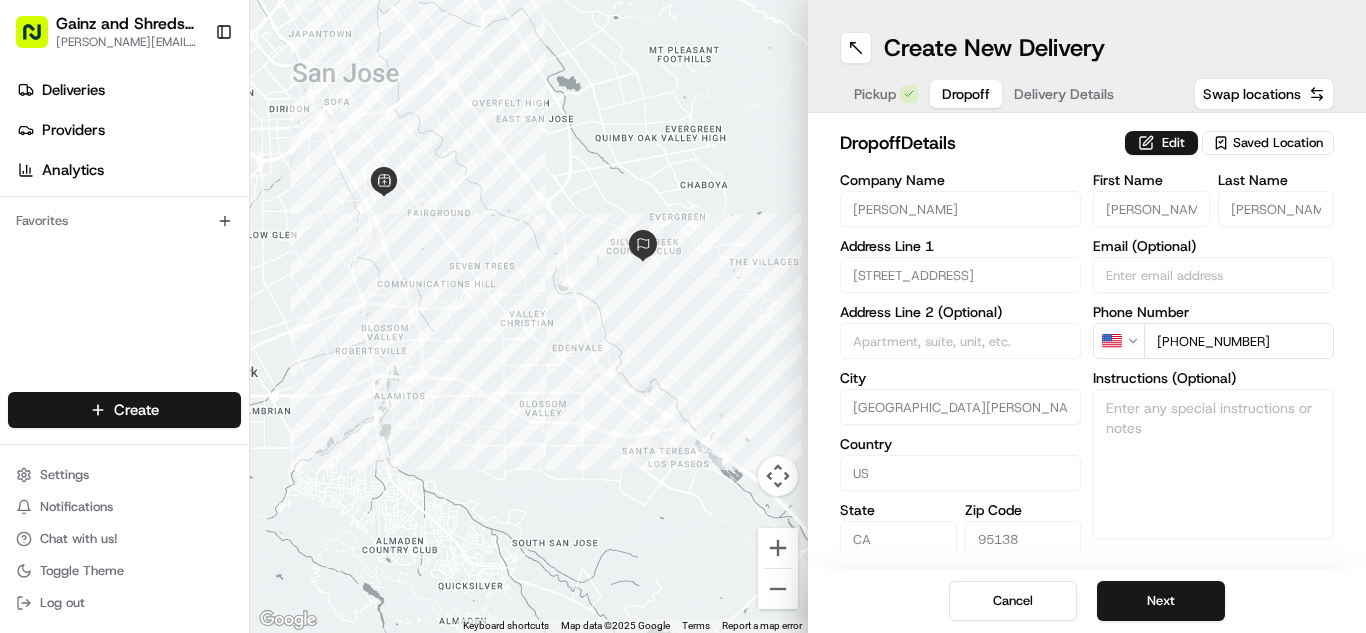 click on "Next" at bounding box center (1161, 601) 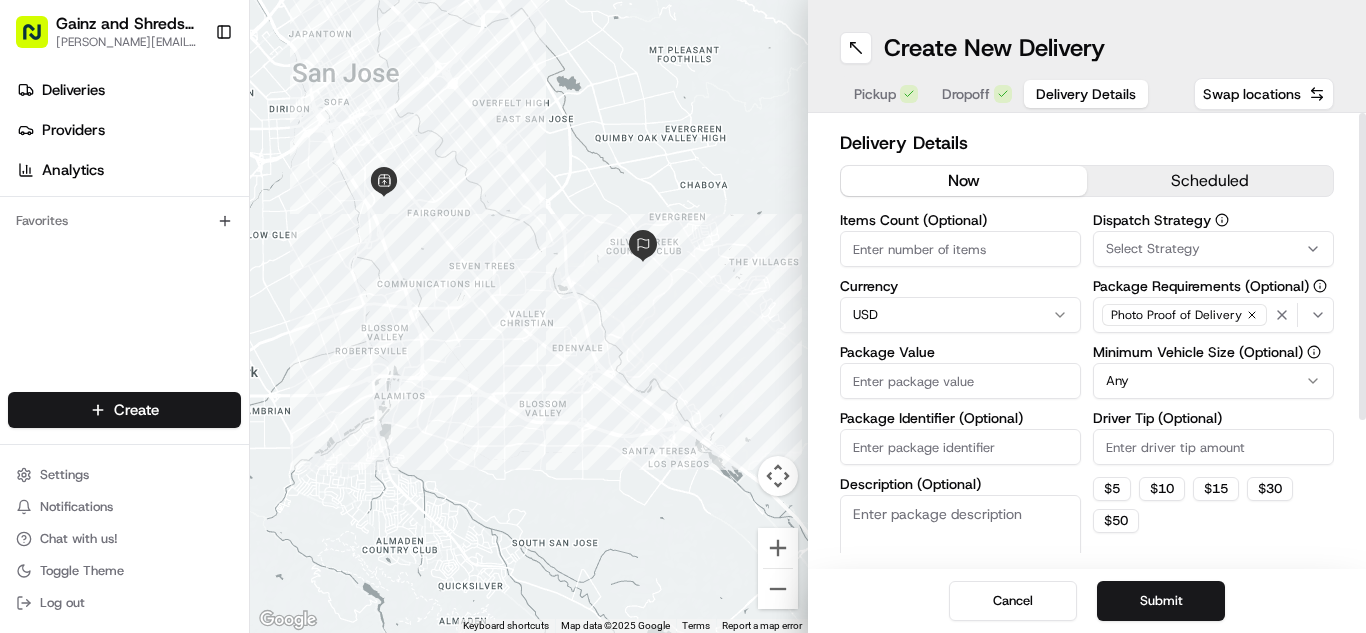 click on "Package Value" at bounding box center (960, 381) 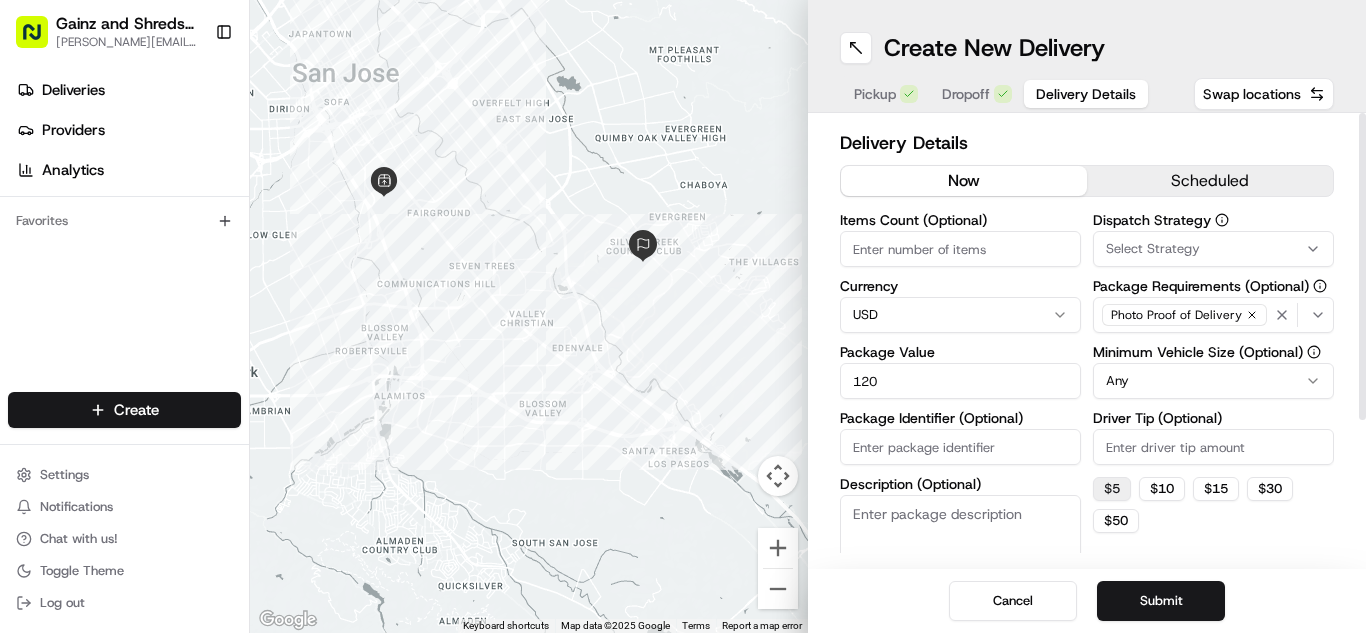 type on "120" 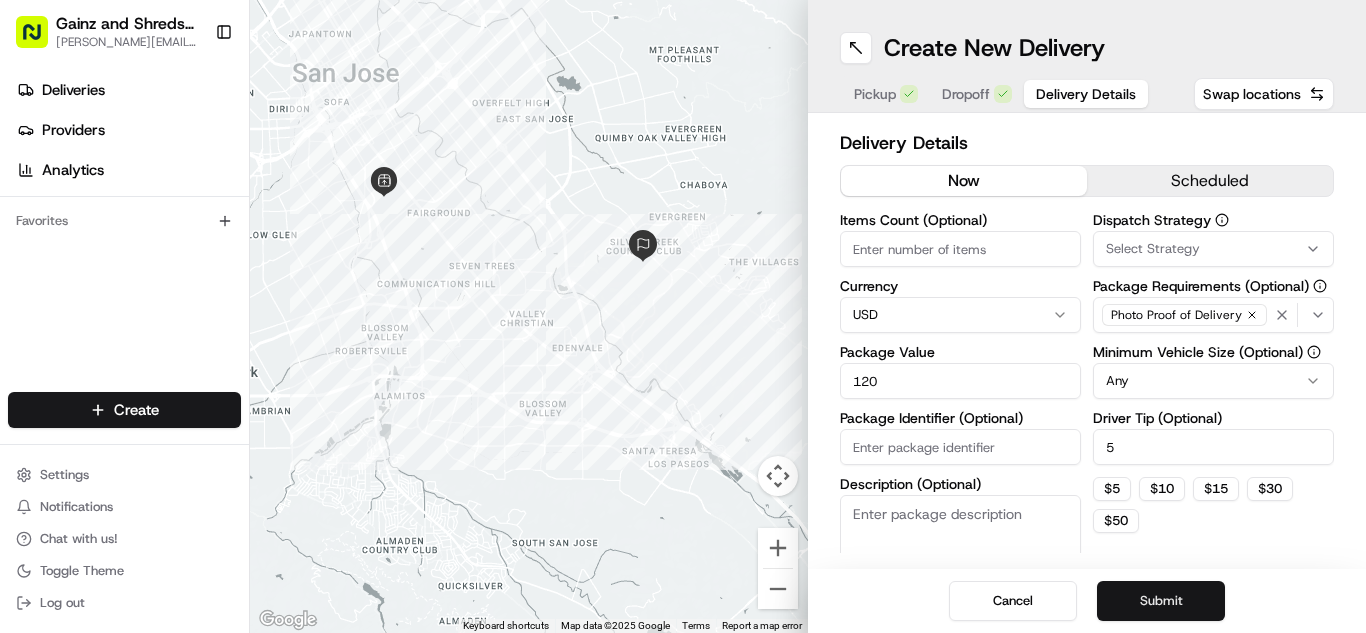 click on "Submit" at bounding box center (1161, 601) 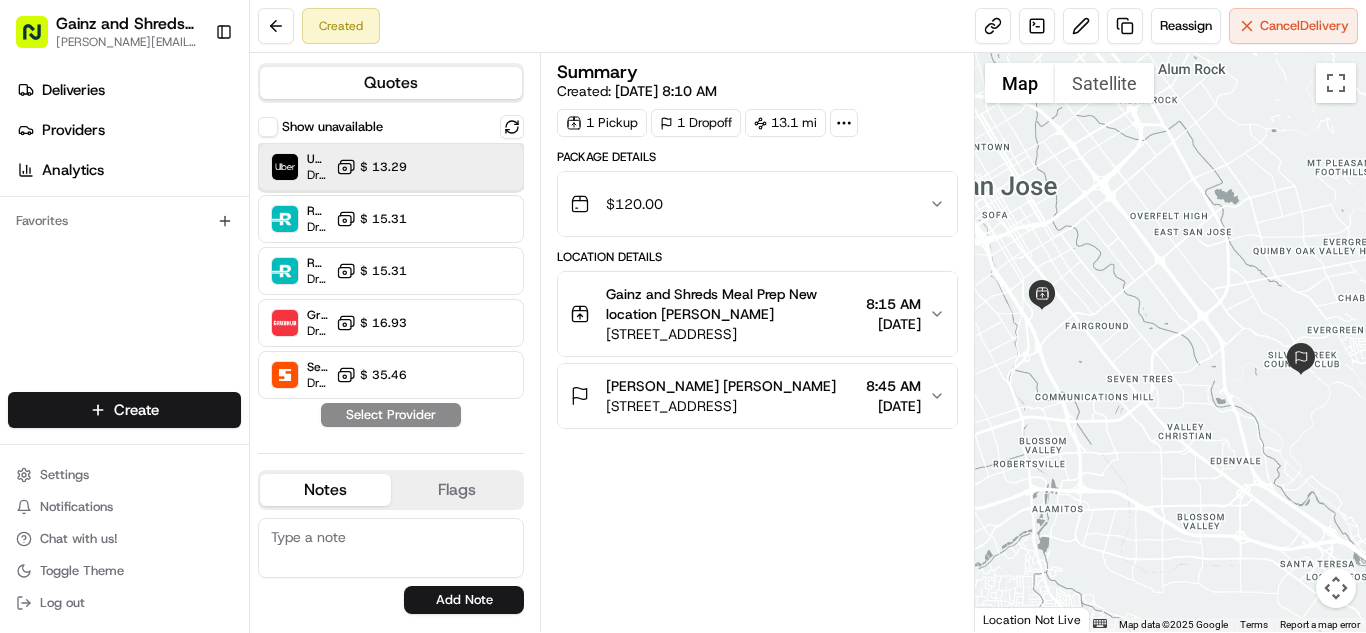 click at bounding box center [463, 167] 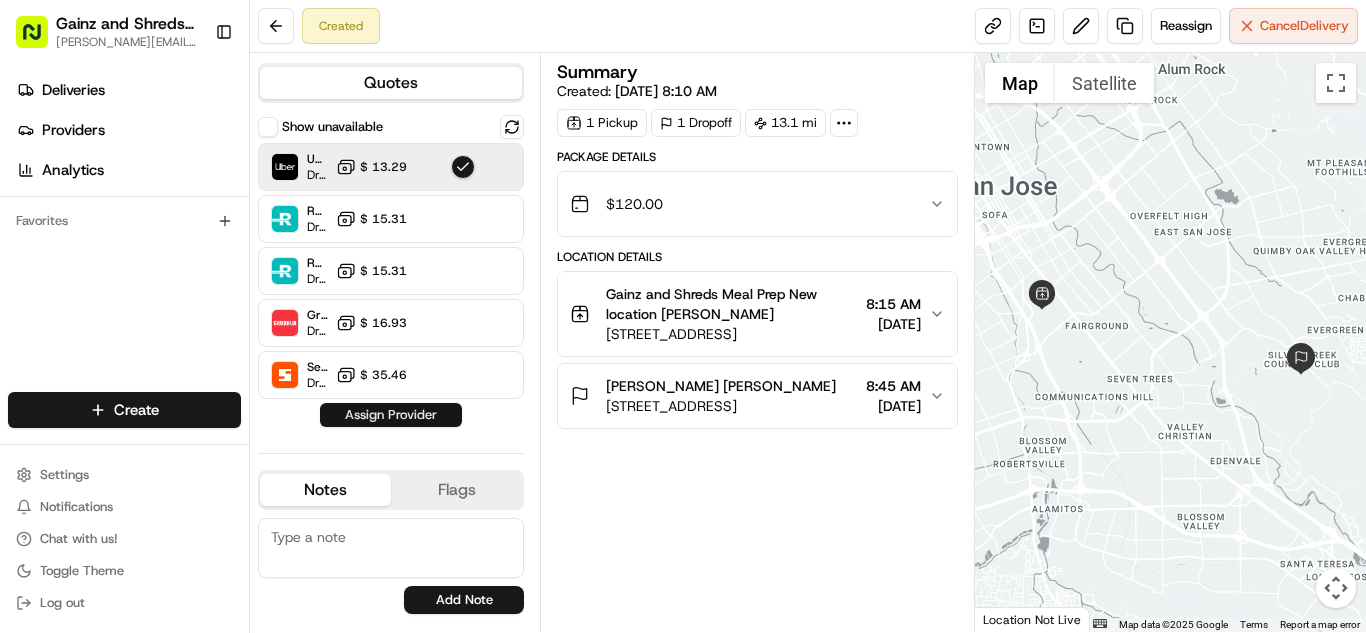 click on "Assign Provider" at bounding box center [391, 415] 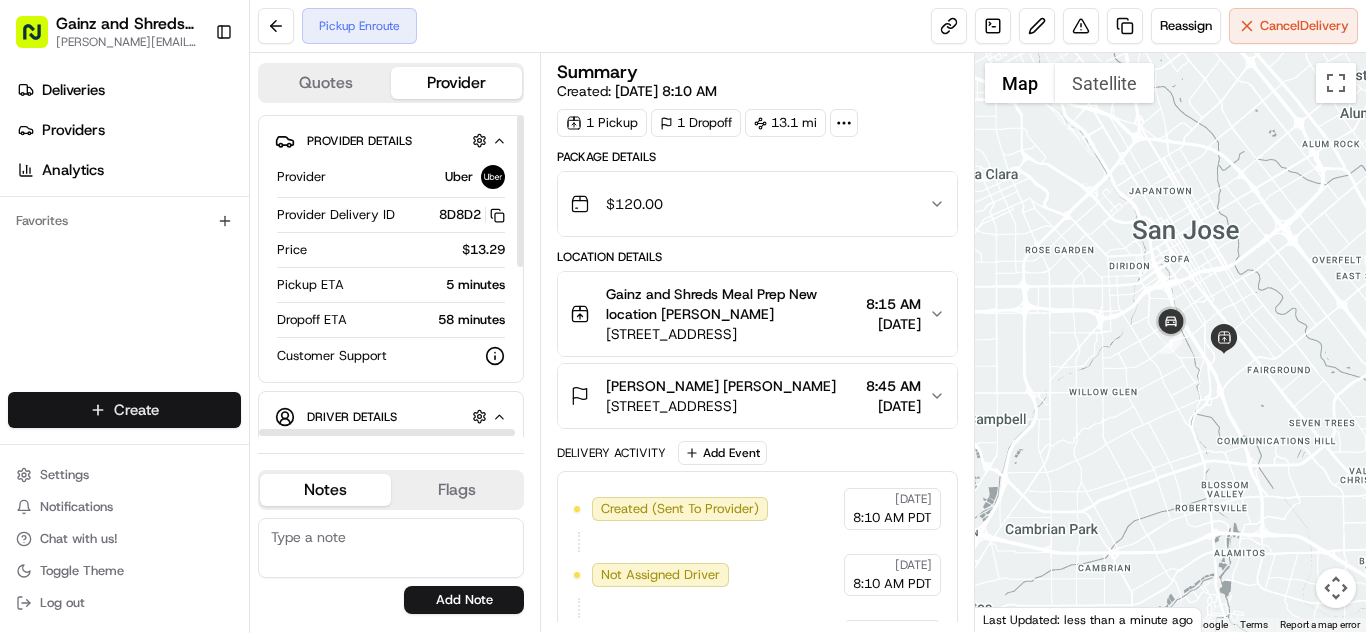 click on "Gainz and Shreds Meal Prep [PERSON_NAME][EMAIL_ADDRESS][DOMAIN_NAME] Toggle Sidebar Deliveries Providers Analytics Favorites Main Menu Members & Organization Organization Users Roles Preferences Customization Tracking Orchestration Automations Dispatch Strategy Locations Pickup Locations Dropoff Locations Billing Billing Refund Requests Integrations Notification Triggers Webhooks API Keys Apps Request Logs Create Settings Notifications Chat with us! Toggle Theme Log out Pickup Enroute Reassign Cancel  Delivery Quotes Provider Provider Details Hidden ( 1 ) Provider Uber   Provider Delivery ID 8D8D2 Copy  del_Zk8ViiYkTQOIbb4AXQjY0g 8D8D2 Price $13.29 Pickup ETA 5 minutes Dropoff ETA 58 minutes Customer Support Driver Details Hidden ( 5 ) Name [PERSON_NAME] Pickup Phone Number +1 312 766 6835 ext. 23454142 Dropoff Phone Number [PHONE_NUMBER] Tip $5.00 Type car Make Toyota Model Prius C Color silver License Plate Number ***W338 Notes Flags [PERSON_NAME][EMAIL_ADDRESS][DOMAIN_NAME] Add Note Add Flag Summary Created:" at bounding box center (683, 316) 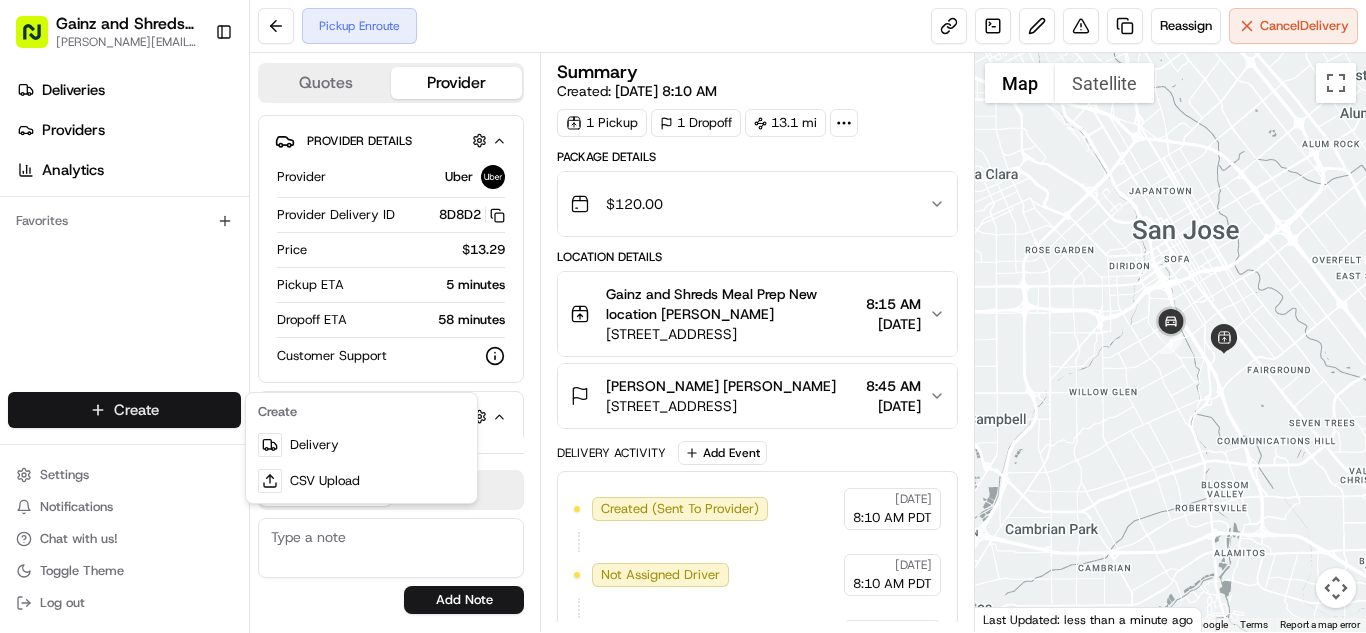 click on "Gainz and Shreds Meal Prep [PERSON_NAME][EMAIL_ADDRESS][DOMAIN_NAME] Toggle Sidebar Deliveries Providers Analytics Favorites Main Menu Members & Organization Organization Users Roles Preferences Customization Tracking Orchestration Automations Dispatch Strategy Locations Pickup Locations Dropoff Locations Billing Billing Refund Requests Integrations Notification Triggers Webhooks API Keys Apps Request Logs Create Settings Notifications Chat with us! Toggle Theme Log out Pickup Enroute Reassign Cancel  Delivery Quotes Provider Provider Details Hidden ( 1 ) Provider Uber   Provider Delivery ID 8D8D2 Copy  del_Zk8ViiYkTQOIbb4AXQjY0g 8D8D2 Price $13.29 Pickup ETA 5 minutes Dropoff ETA 58 minutes Customer Support Driver Details Hidden ( 5 ) Name [PERSON_NAME] Pickup Phone Number +1 312 766 6835 ext. 23454142 Dropoff Phone Number [PHONE_NUMBER] Tip $5.00 Type car Make Toyota Model Prius C Color silver License Plate Number ***W338 Notes Flags [PERSON_NAME][EMAIL_ADDRESS][DOMAIN_NAME] Add Note Add Flag Summary Created:" at bounding box center (683, 316) 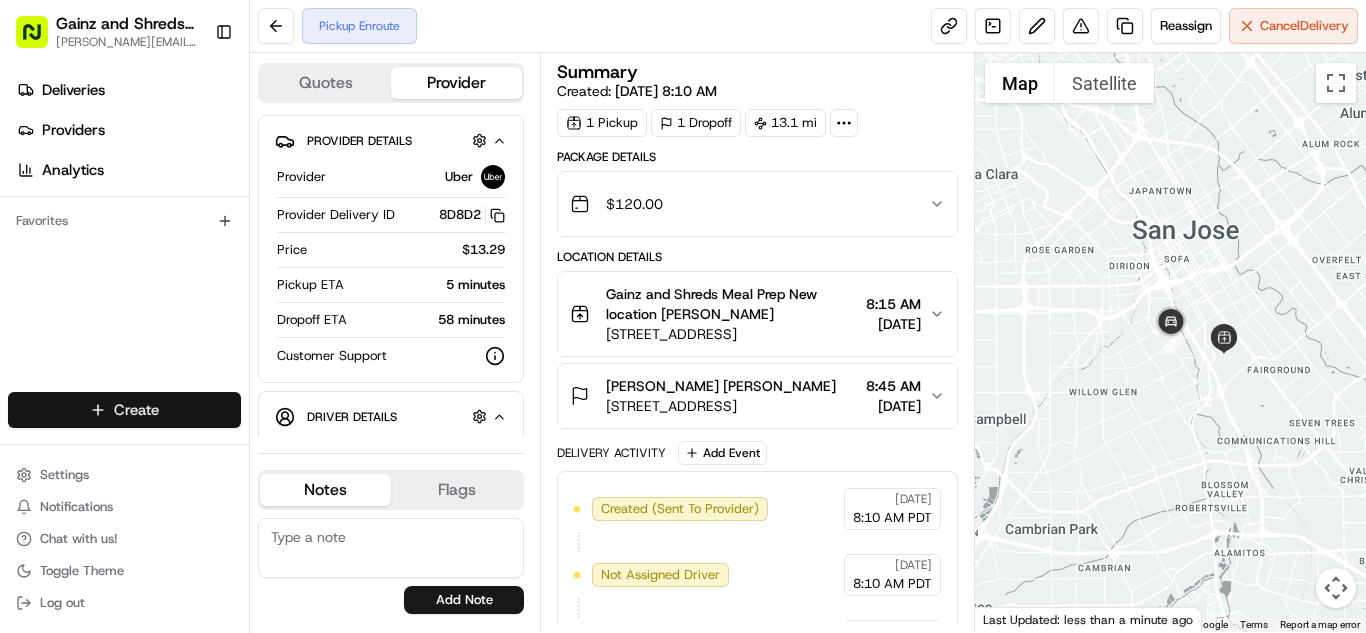 click on "Gainz and Shreds Meal Prep [PERSON_NAME][EMAIL_ADDRESS][DOMAIN_NAME] Toggle Sidebar Deliveries Providers Analytics Favorites Main Menu Members & Organization Organization Users Roles Preferences Customization Tracking Orchestration Automations Dispatch Strategy Locations Pickup Locations Dropoff Locations Billing Billing Refund Requests Integrations Notification Triggers Webhooks API Keys Apps Request Logs Create Settings Notifications Chat with us! Toggle Theme Log out Pickup Enroute Reassign Cancel  Delivery Quotes Provider Provider Details Hidden ( 1 ) Provider Uber   Provider Delivery ID 8D8D2 Copy  del_Zk8ViiYkTQOIbb4AXQjY0g 8D8D2 Price $13.29 Pickup ETA 5 minutes Dropoff ETA 58 minutes Customer Support Driver Details Hidden ( 5 ) Name [PERSON_NAME] Pickup Phone Number +1 312 766 6835 ext. 23454142 Dropoff Phone Number [PHONE_NUMBER] Tip $5.00 Type car Make Toyota Model Prius C Color silver License Plate Number ***W338 Notes Flags [PERSON_NAME][EMAIL_ADDRESS][DOMAIN_NAME] Add Note Add Flag Summary Created:" at bounding box center [683, 316] 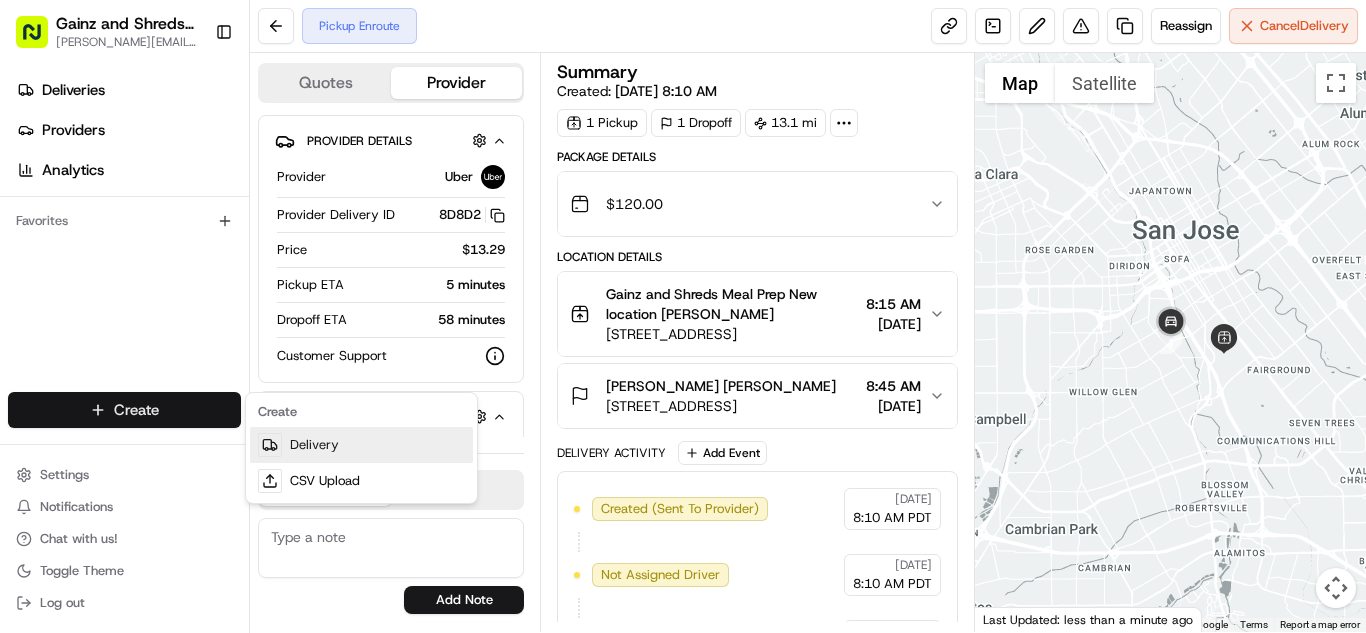click 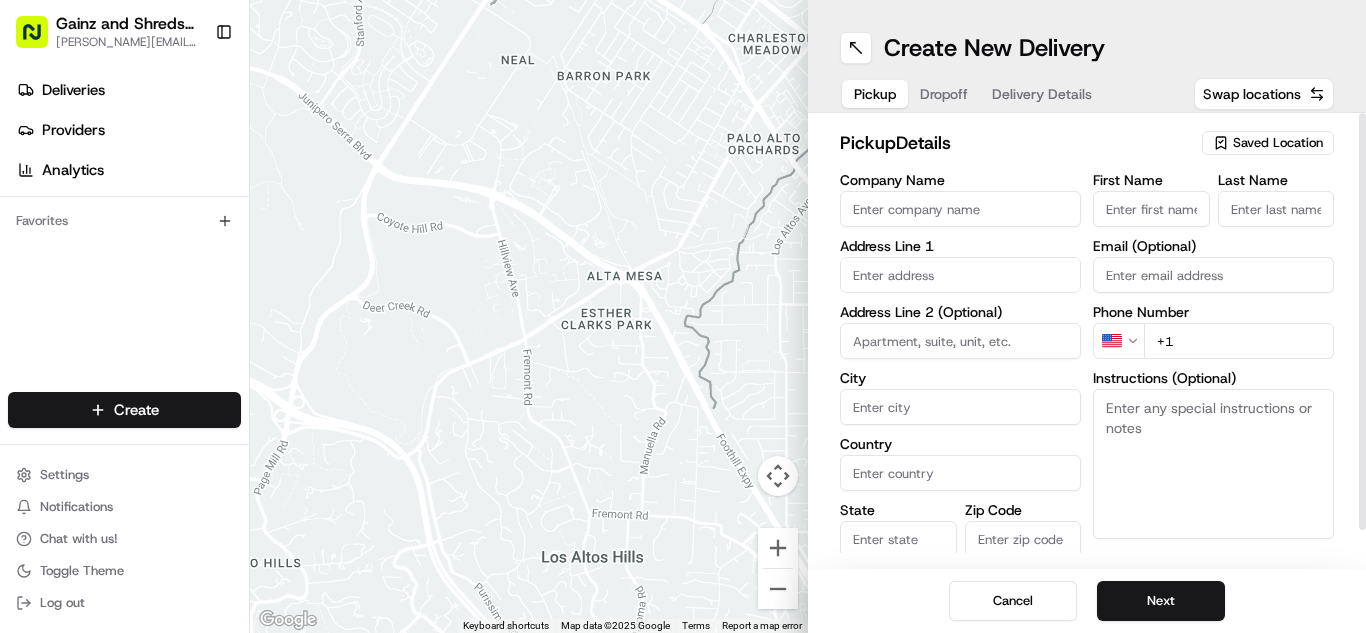 click 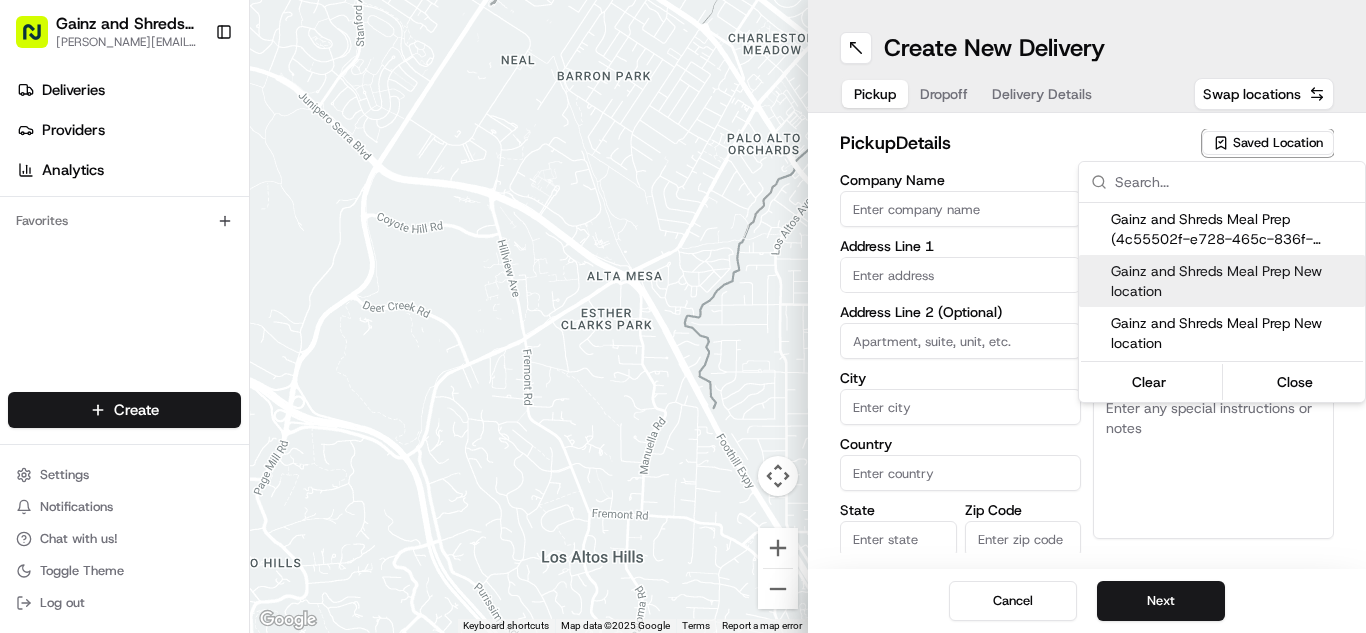 click on "Gainz and Shreds Meal Prep New location" at bounding box center [1234, 281] 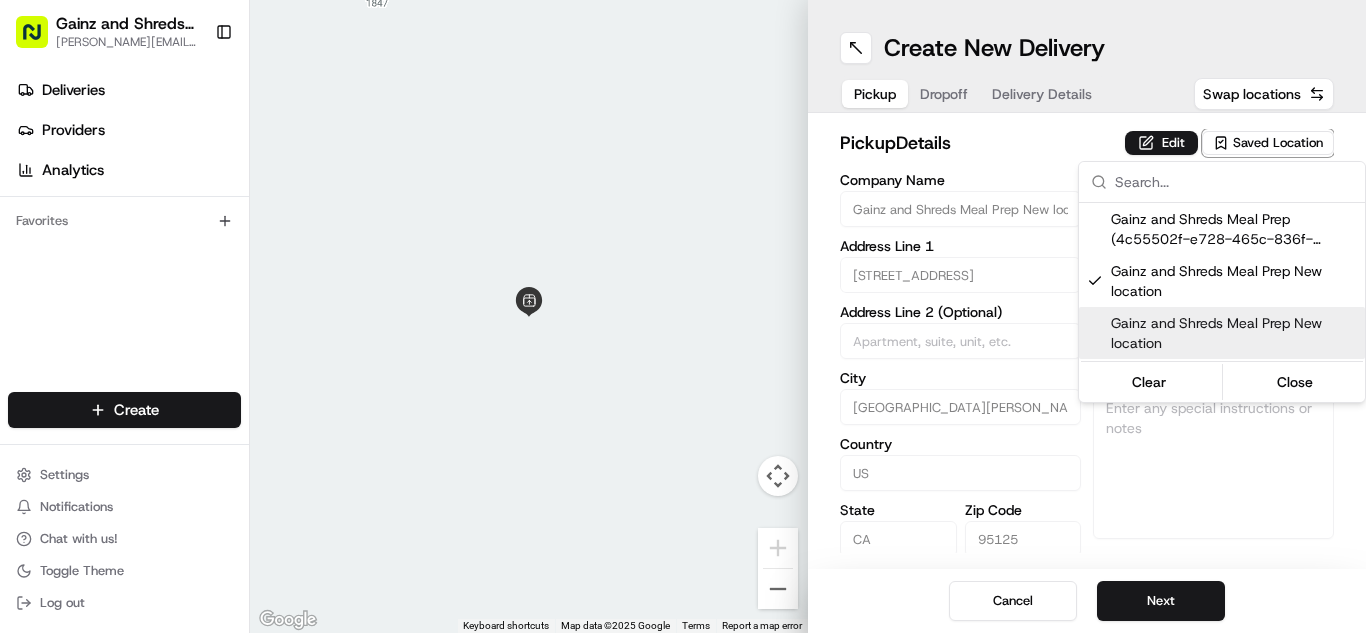click on "Gainz and Shreds Meal Prep [PERSON_NAME][EMAIL_ADDRESS][DOMAIN_NAME] Toggle Sidebar Deliveries Providers Analytics Favorites Main Menu Members & Organization Organization Users Roles Preferences Customization Tracking Orchestration Automations Dispatch Strategy Locations Pickup Locations Dropoff Locations Billing Billing Refund Requests Integrations Notification Triggers Webhooks API Keys Apps Request Logs Create Settings Notifications Chat with us! Toggle Theme Log out ← Move left → Move right ↑ Move up ↓ Move down + Zoom in - Zoom out Home Jump left by 75% End Jump right by 75% Page Up Jump up by 75% Page Down Jump down by 75% Keyboard shortcuts Map Data Map data ©2025 Google Map data ©2025 Google 2 m  Click to toggle between metric and imperial units Terms Report a map error Create New Delivery Pickup Dropoff Delivery Details Swap locations pickup  Details  Edit Saved Location Company Name Gainz and Shreds Meal Prep New location Address Line 1 [STREET_ADDRESS][PERSON_NAME]" at bounding box center [683, 316] 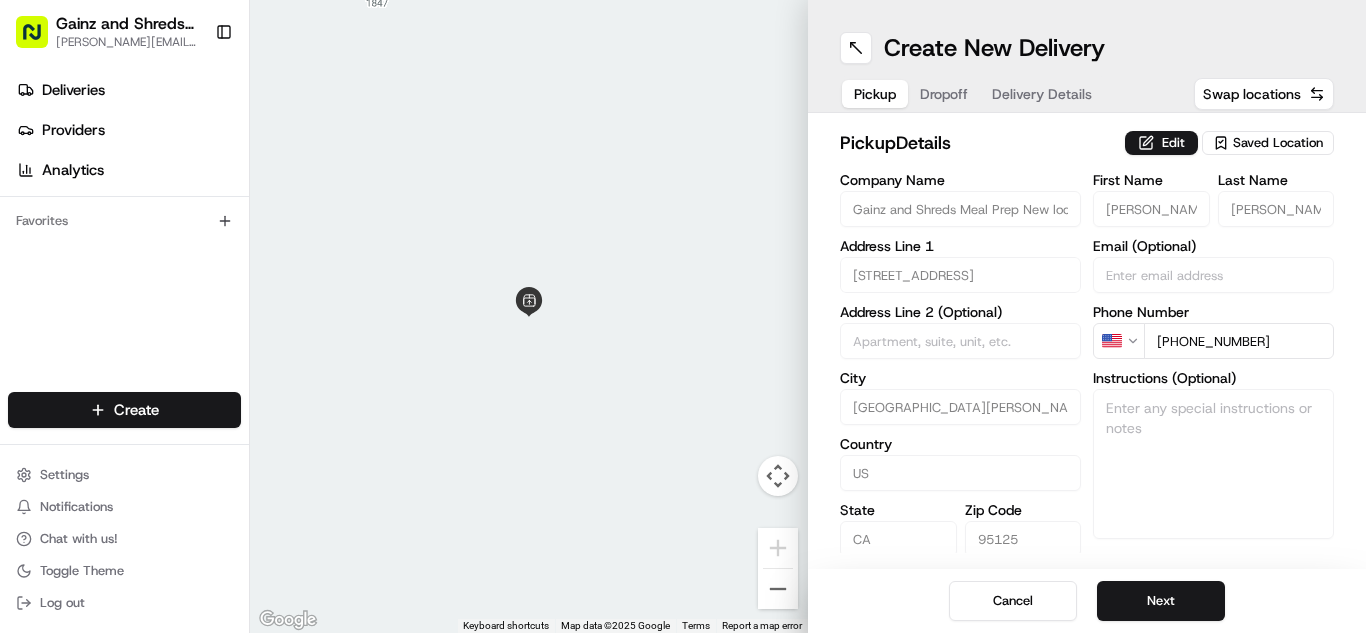 click on "Next" at bounding box center [1161, 601] 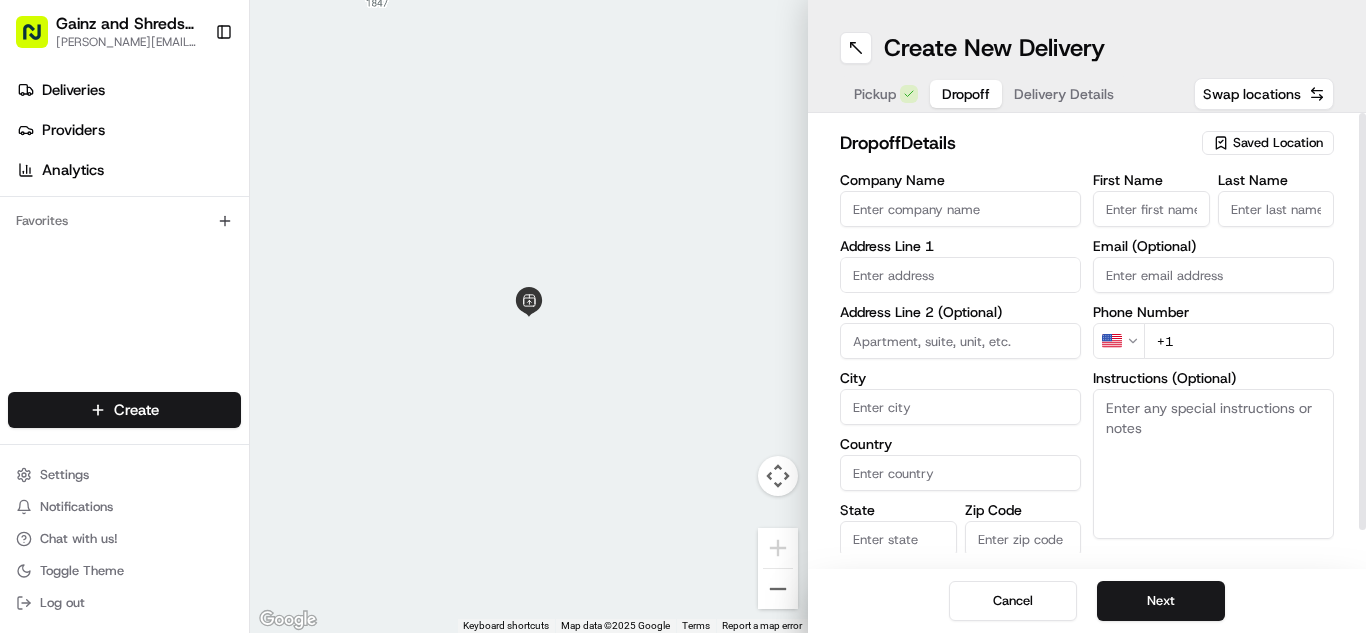 click on "Saved Location" at bounding box center (1278, 143) 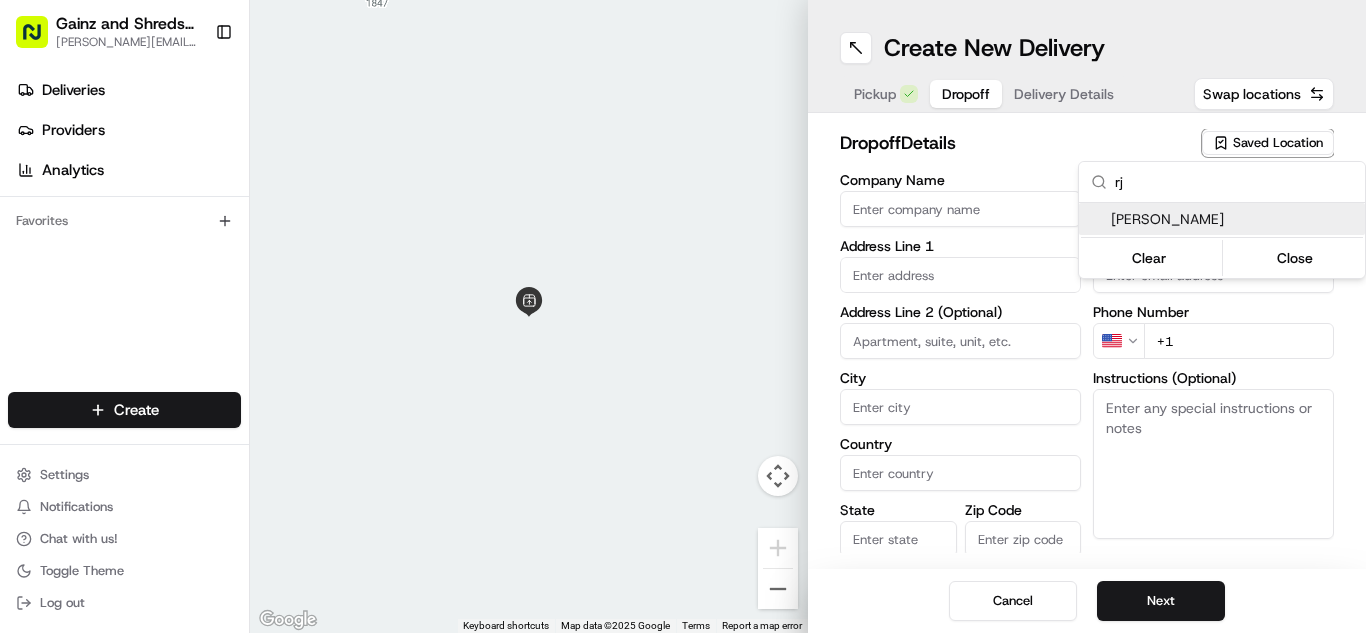 type on "rj" 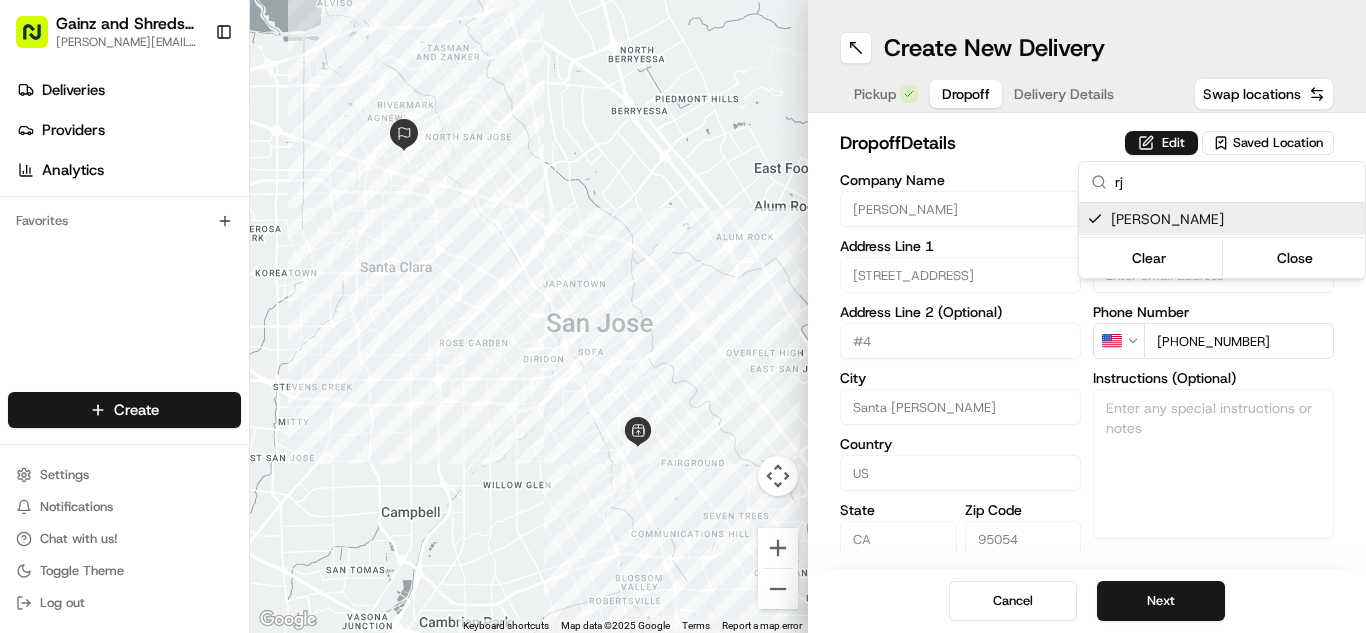 click on "Gainz and Shreds Meal Prep [PERSON_NAME][EMAIL_ADDRESS][DOMAIN_NAME] Toggle Sidebar Deliveries Providers Analytics Favorites Main Menu Members & Organization Organization Users Roles Preferences Customization Tracking Orchestration Automations Dispatch Strategy Locations Pickup Locations Dropoff Locations Billing Billing Refund Requests Integrations Notification Triggers Webhooks API Keys Apps Request Logs Create Settings Notifications Chat with us! Toggle Theme Log out ← Move left → Move right ↑ Move up ↓ Move down + Zoom in - Zoom out Home Jump left by 75% End Jump right by 75% Page Up Jump up by 75% Page Down Jump down by 75% Keyboard shortcuts Map Data Map data ©2025 Google Map data ©2025 Google 2 km  Click to toggle between metric and imperial units Terms Report a map error Create New Delivery Pickup Dropoff Delivery Details Swap locations dropoff  Details  Edit Saved Location Company Name [PERSON_NAME] Address Line [GEOGRAPHIC_DATA][STREET_ADDRESS] Line 2 (Optional) [GEOGRAPHIC_DATA][PERSON_NAME]" at bounding box center [683, 316] 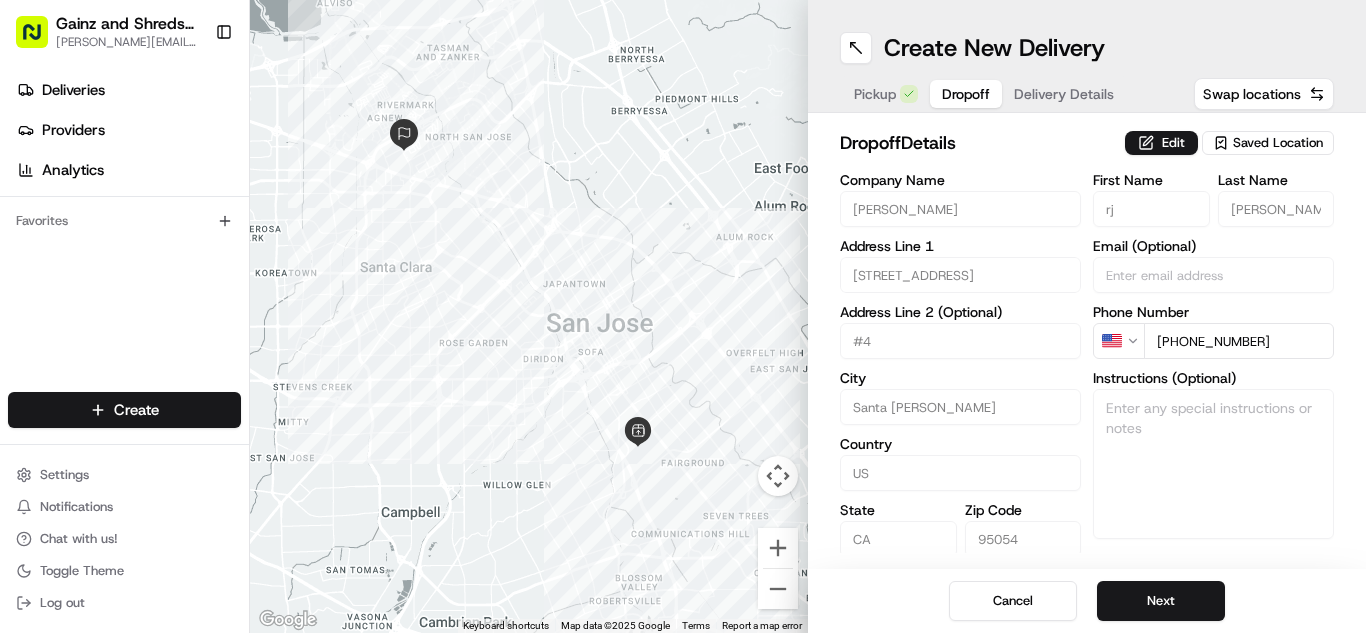 click on "Next" at bounding box center [1161, 601] 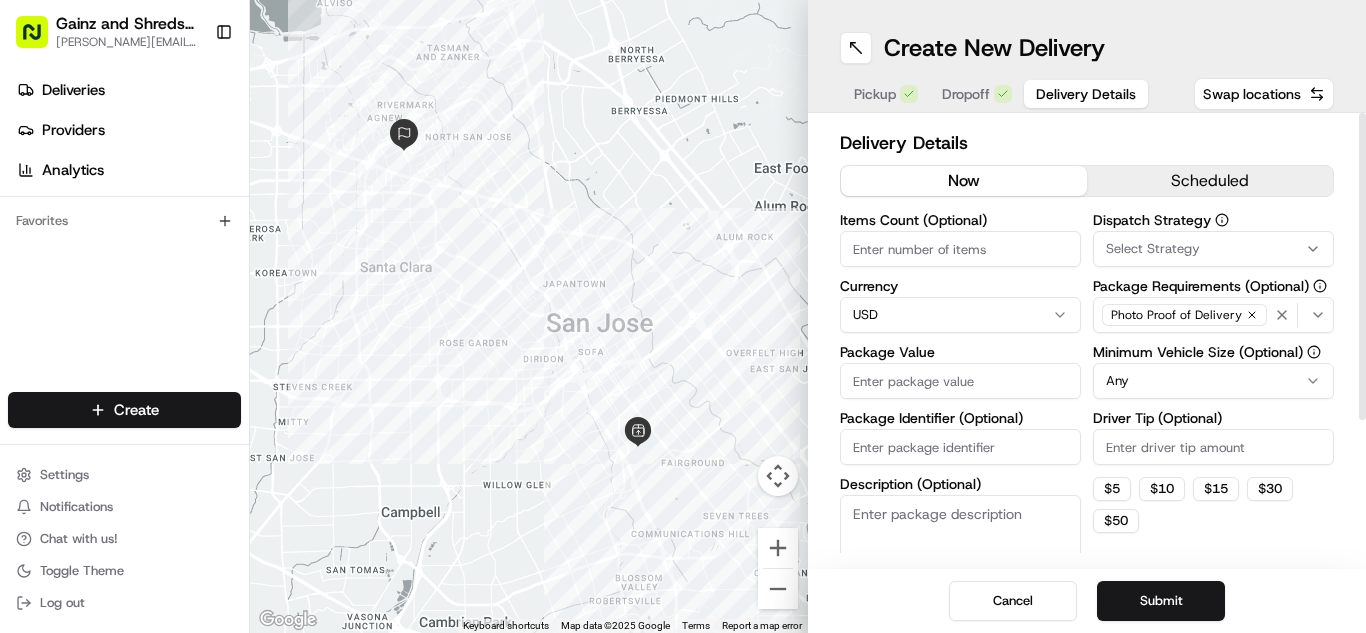 click on "Package Value" at bounding box center [960, 381] 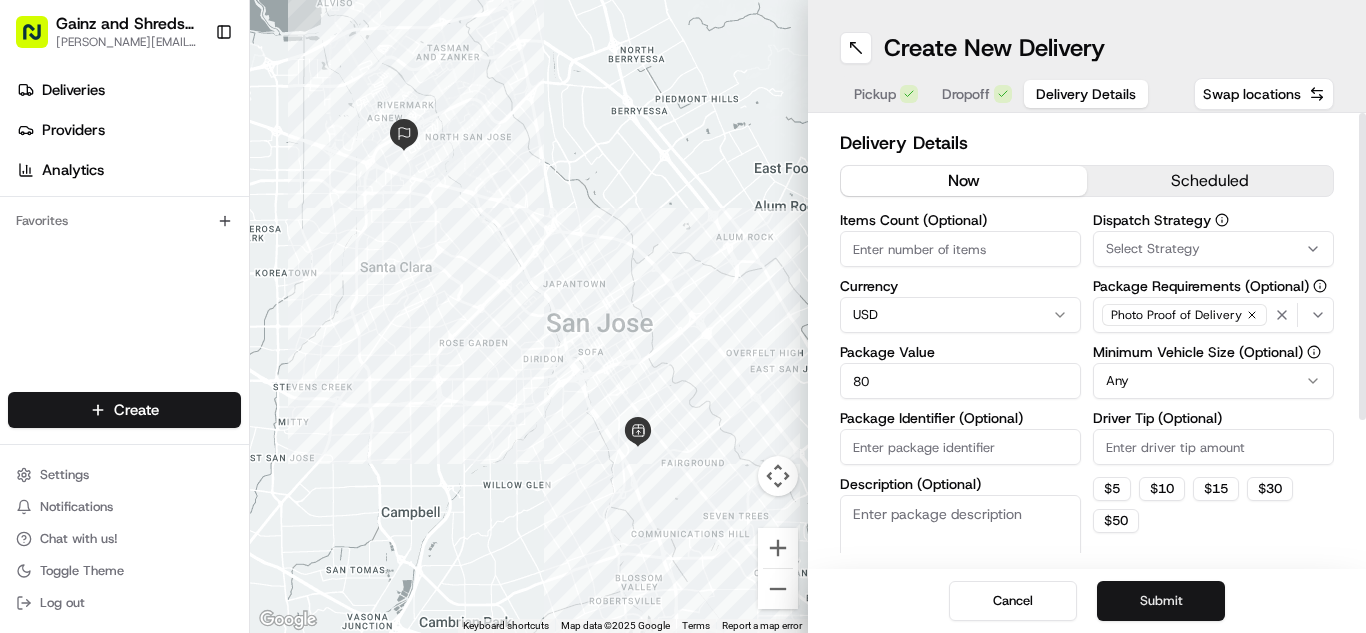 type on "80" 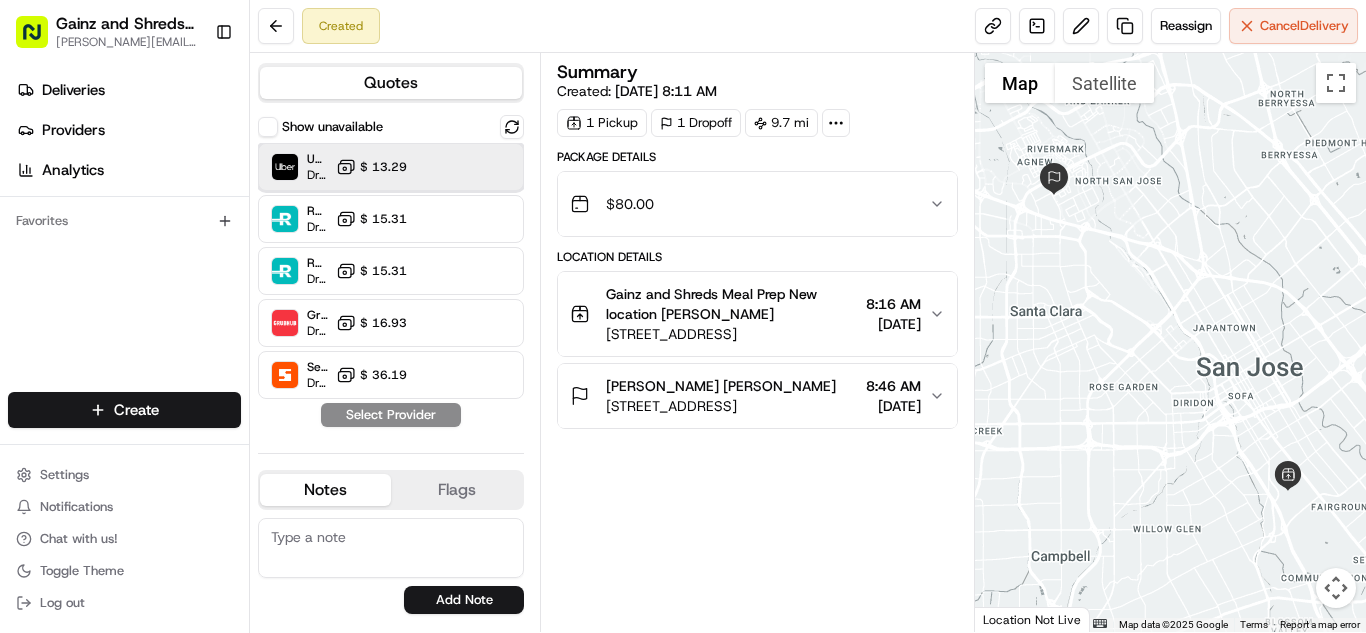 click on "Uber Dropoff ETA   39 minutes $   13.29" at bounding box center [391, 167] 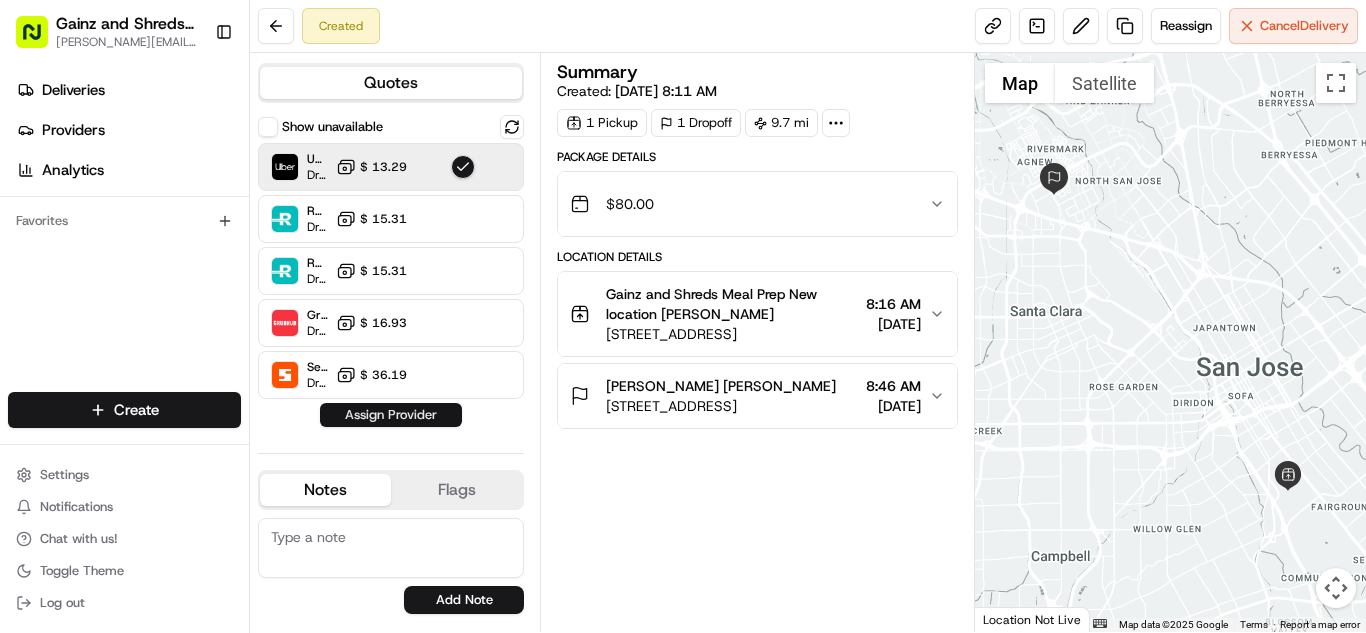 click on "Assign Provider" at bounding box center (391, 415) 